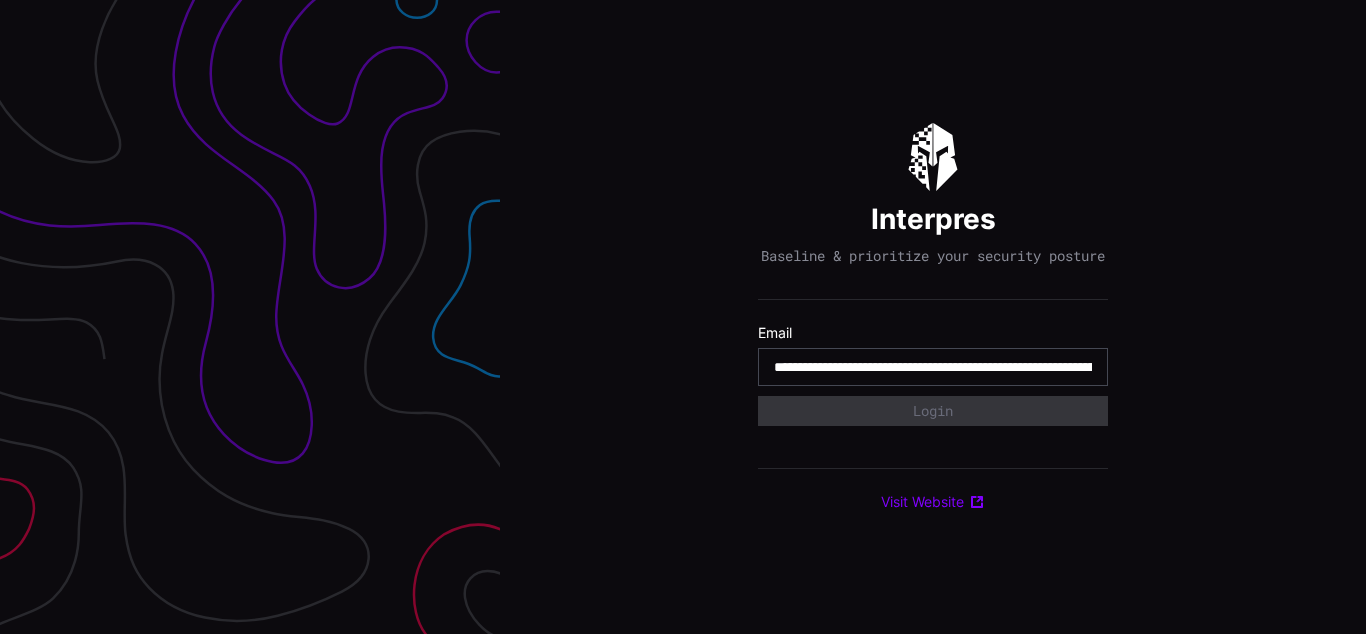 click on "**********" at bounding box center [933, 367] 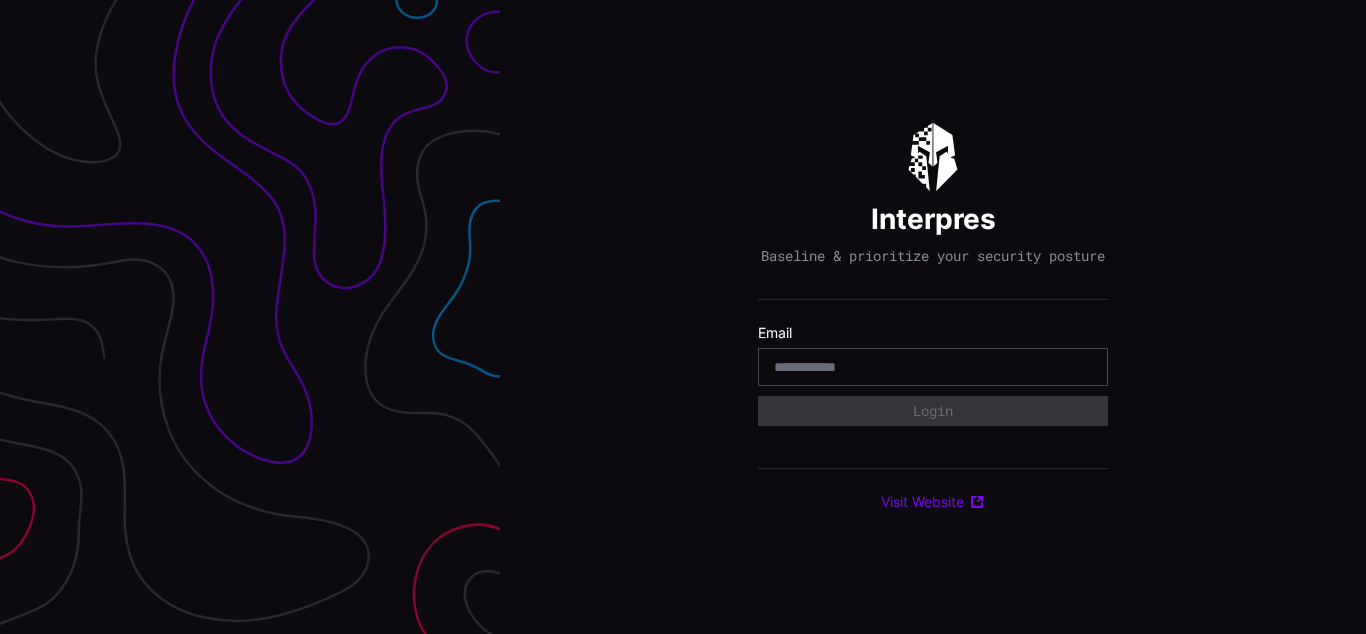 scroll, scrollTop: 0, scrollLeft: 0, axis: both 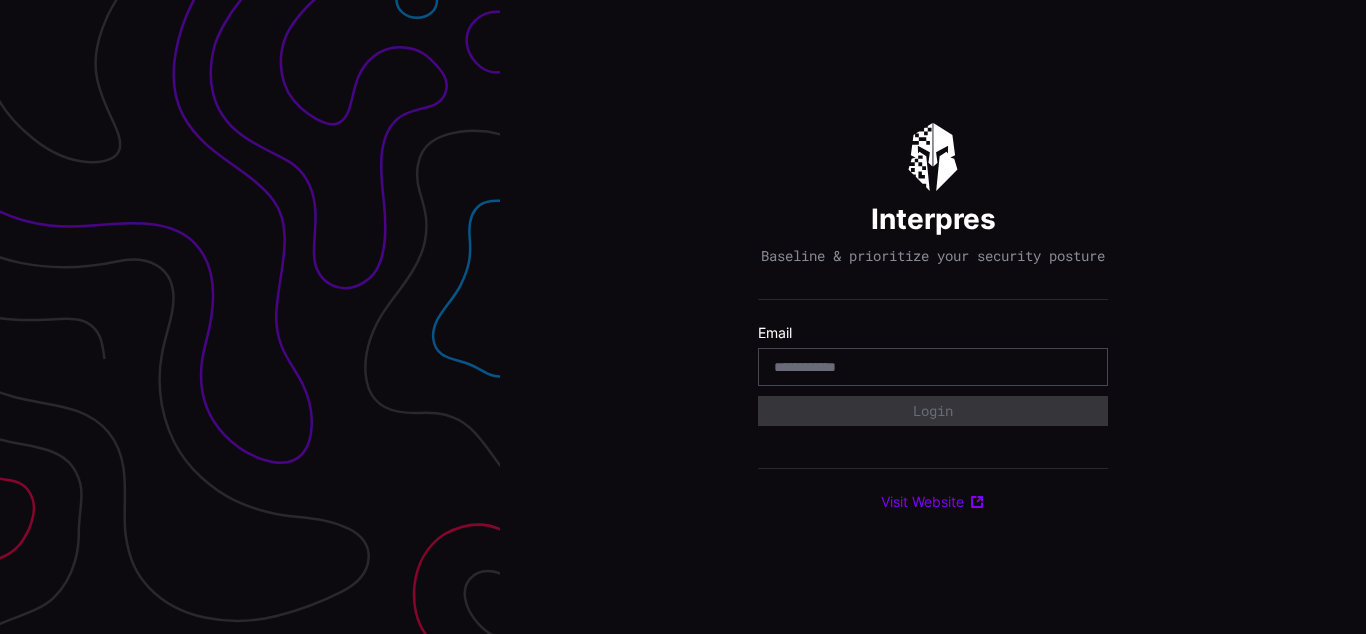 click on "Interpres Baseline & prioritize your security posture Email Login Visit Website" at bounding box center (933, 317) 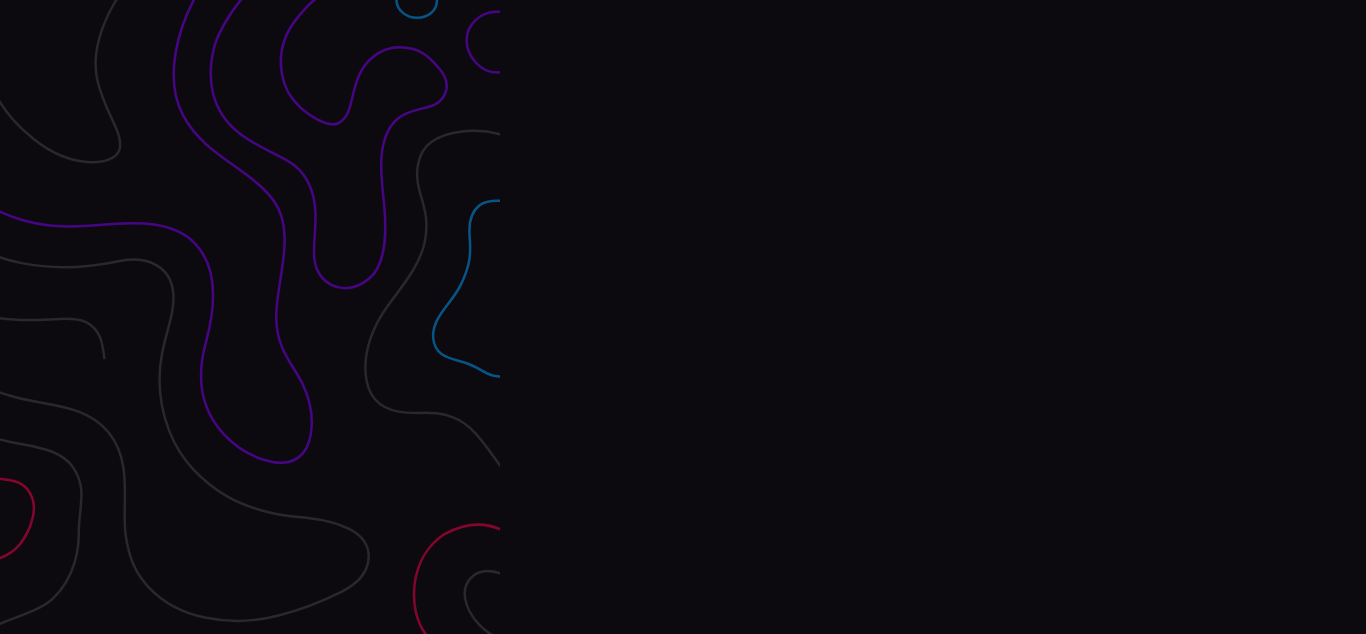 scroll, scrollTop: 0, scrollLeft: 0, axis: both 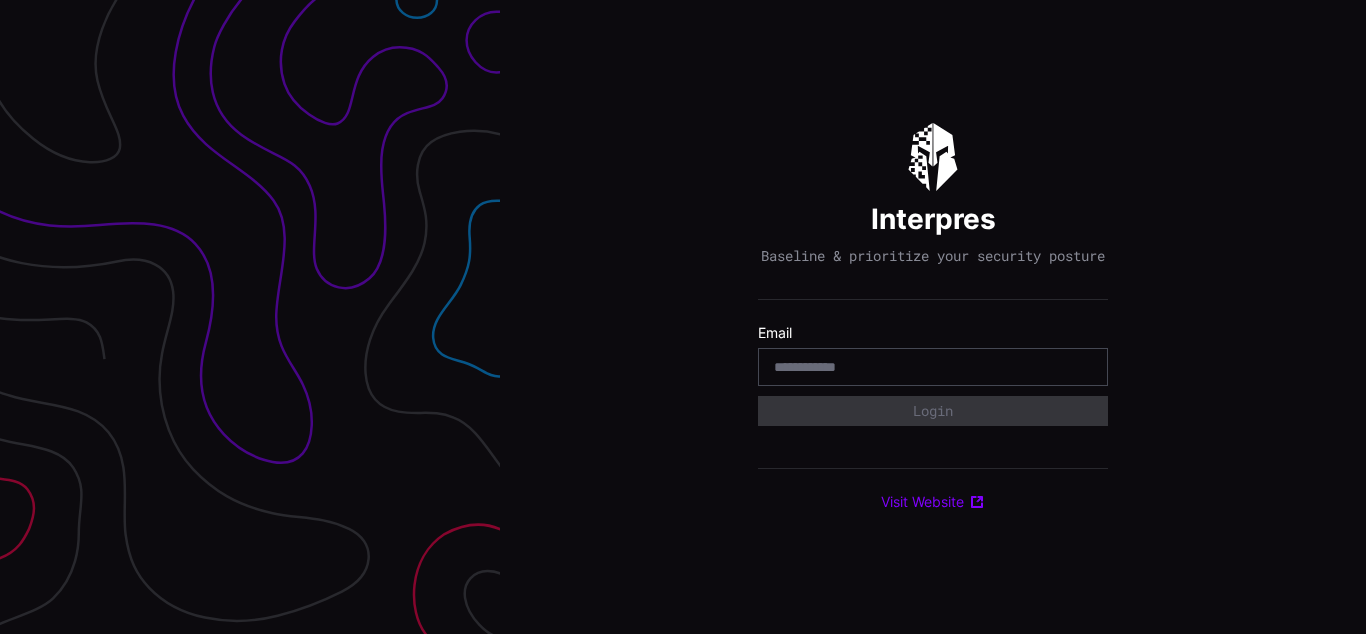 click on "Interpres Baseline & prioritize your security posture Email Login Visit Website" at bounding box center [933, 317] 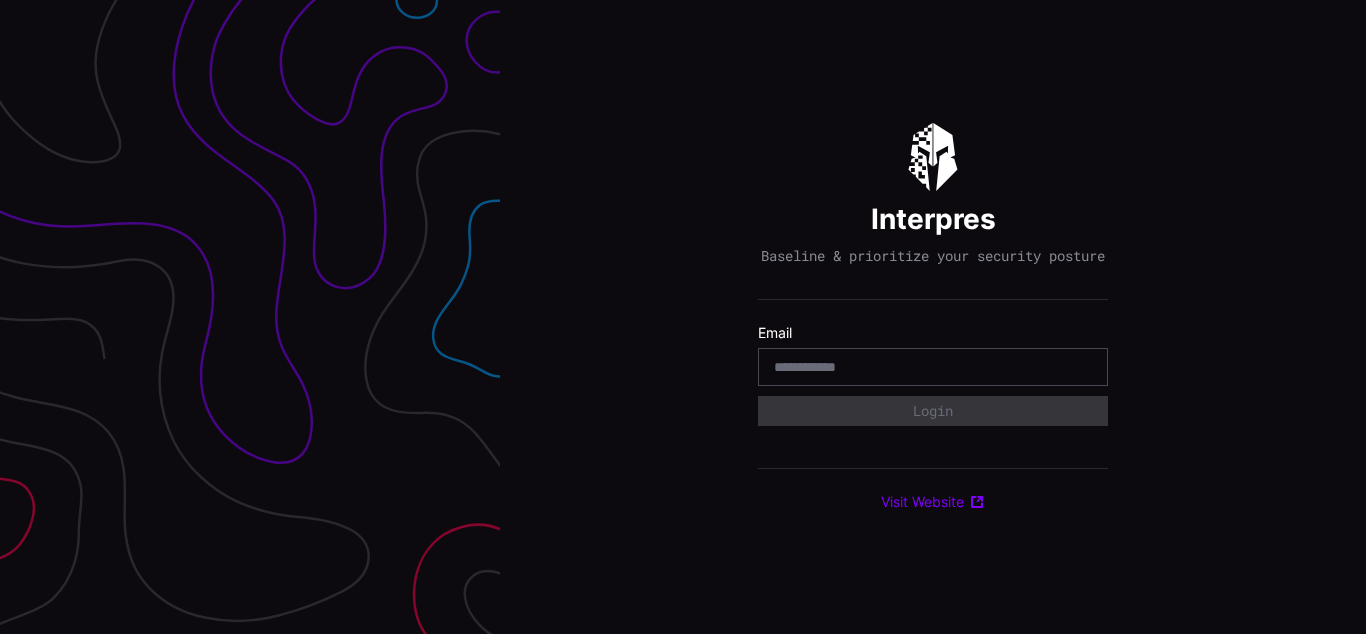 scroll, scrollTop: 0, scrollLeft: 0, axis: both 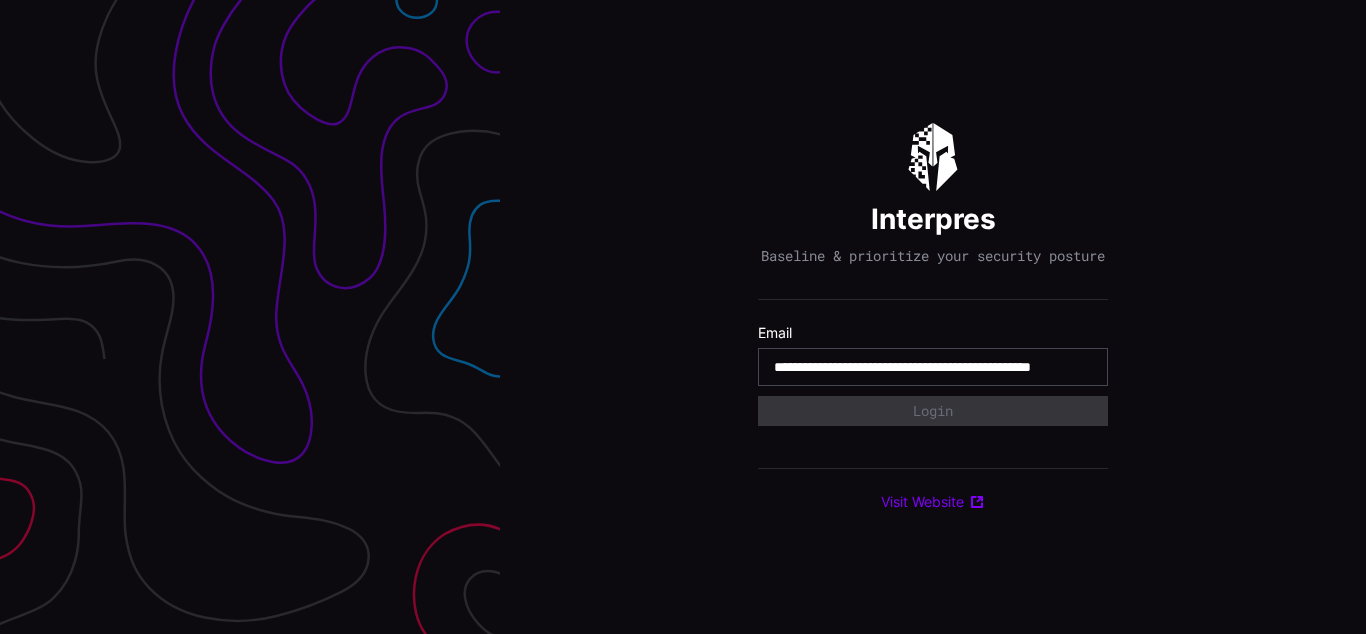 type on "**********" 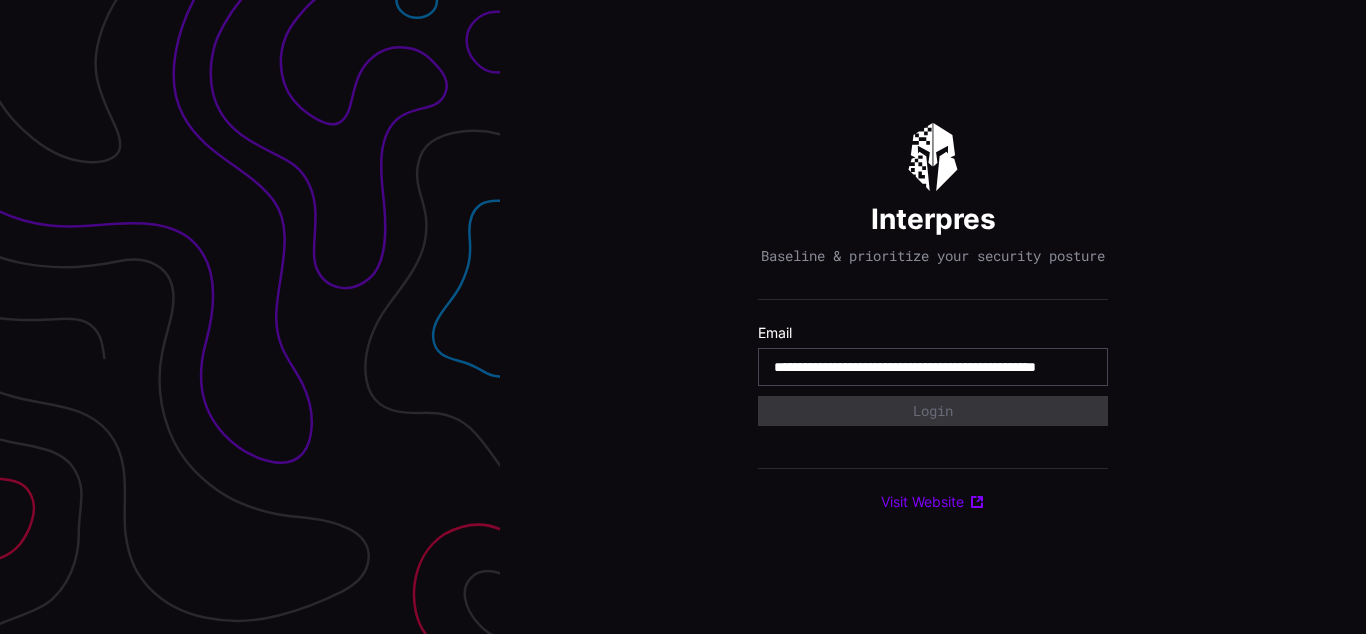 scroll, scrollTop: 0, scrollLeft: 119, axis: horizontal 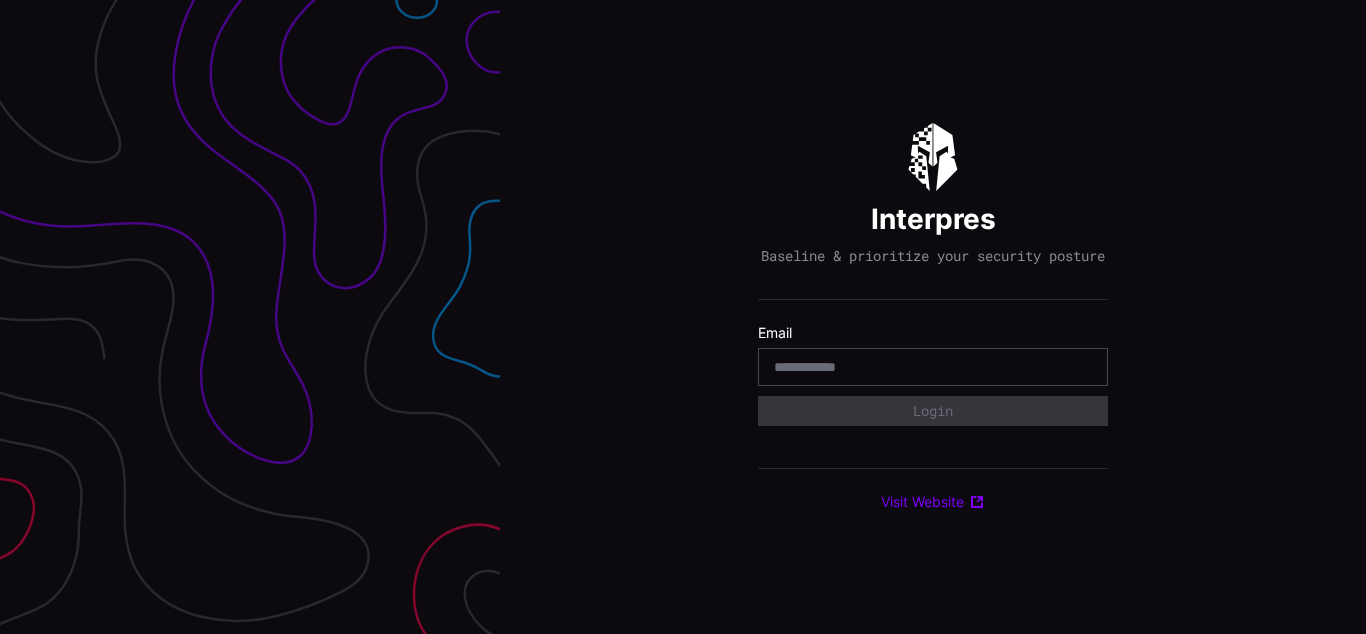 click on "Interpres Baseline & prioritize your security posture Email Login Visit Website" at bounding box center (933, 317) 